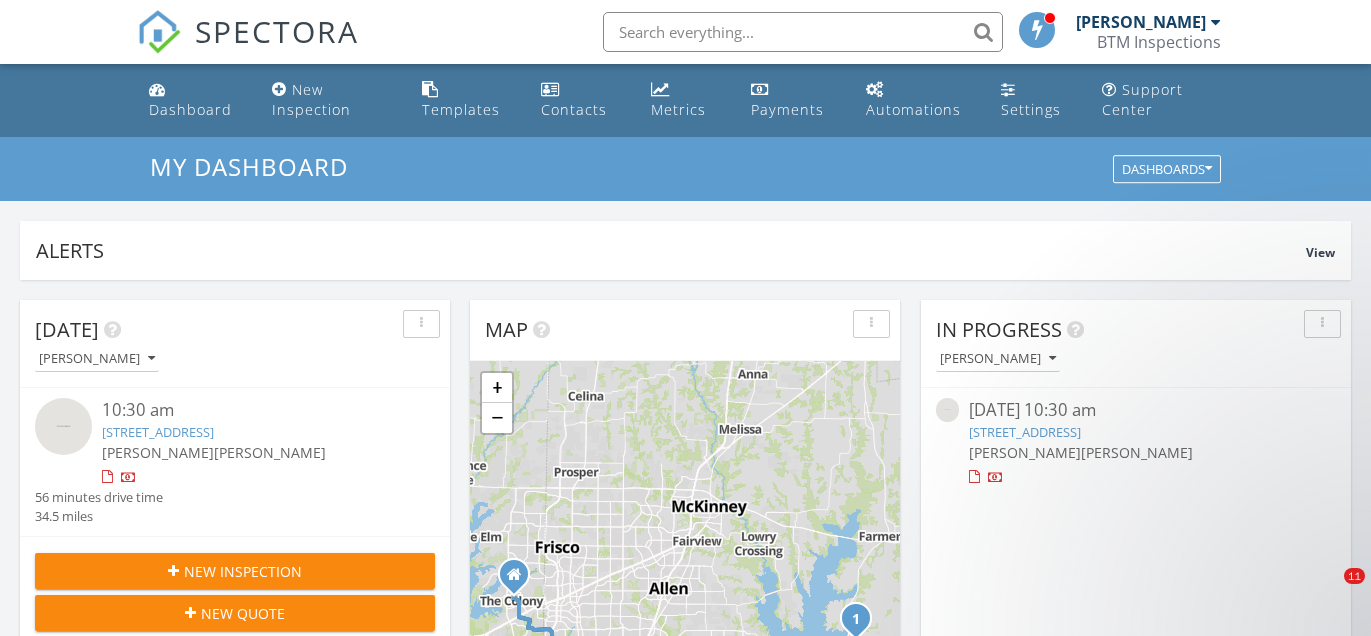 scroll, scrollTop: 1151, scrollLeft: 0, axis: vertical 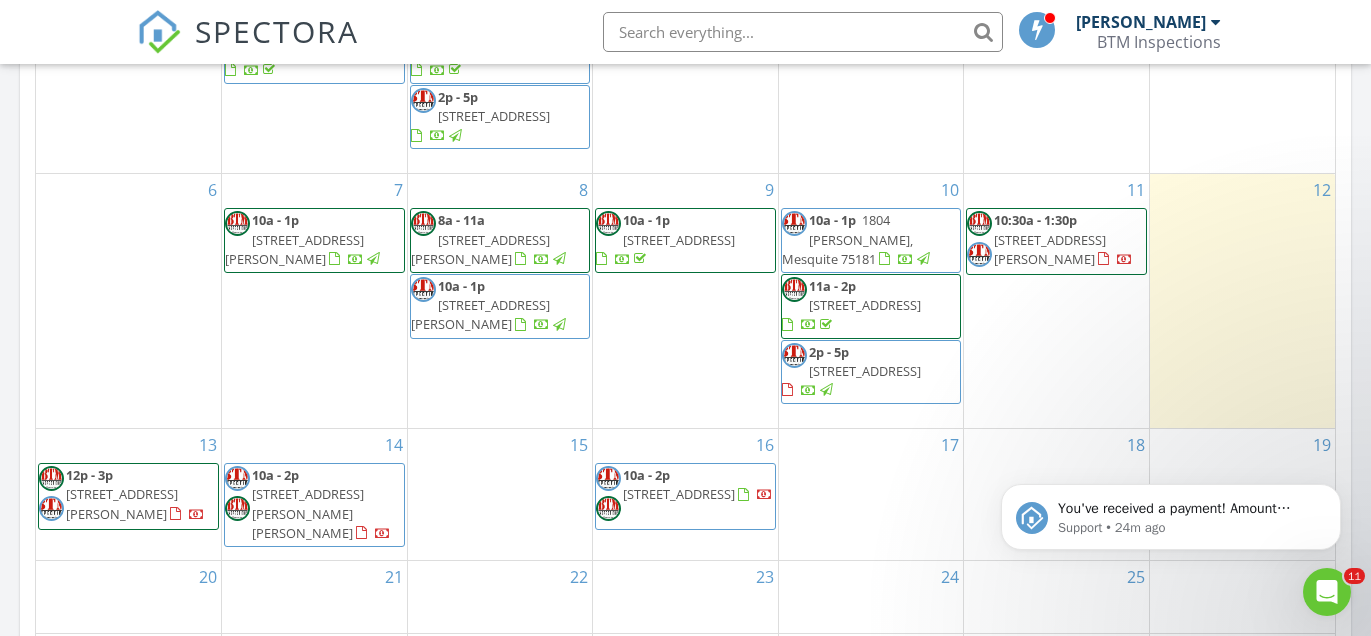 click on "7518 Silverthorn Dr, Rowlett 75089" at bounding box center [308, 513] 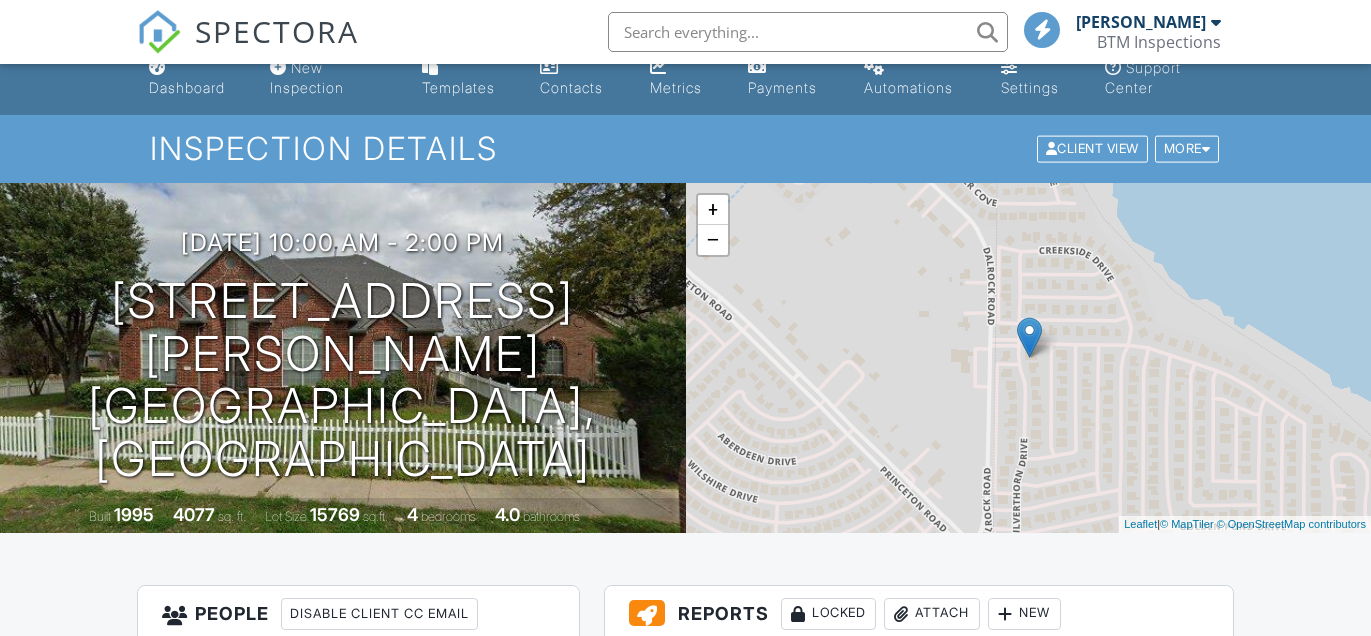 scroll, scrollTop: 177, scrollLeft: 0, axis: vertical 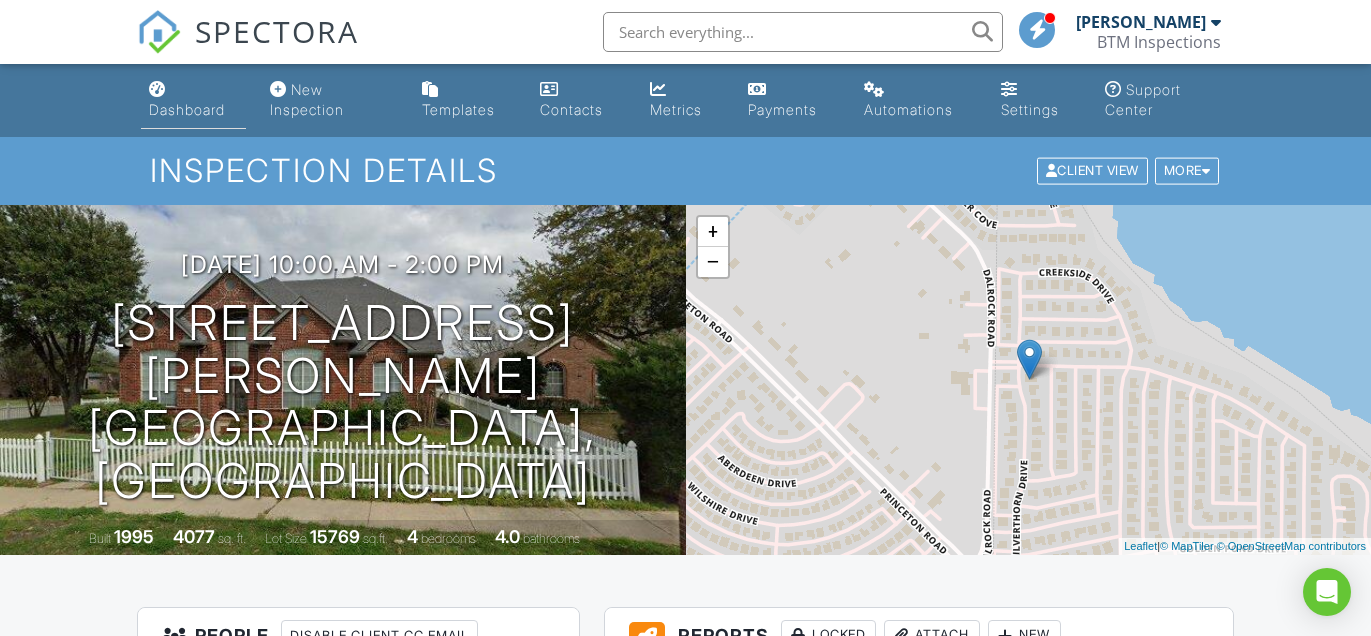 click on "Dashboard" at bounding box center [187, 109] 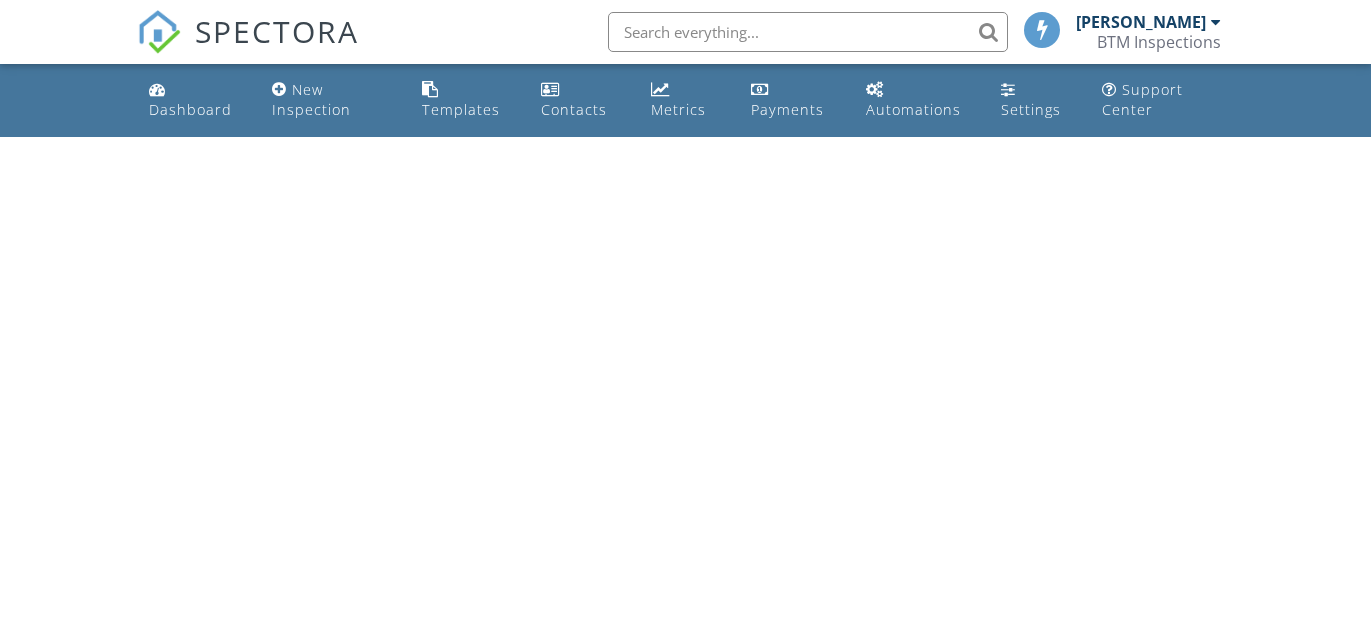 scroll, scrollTop: 0, scrollLeft: 0, axis: both 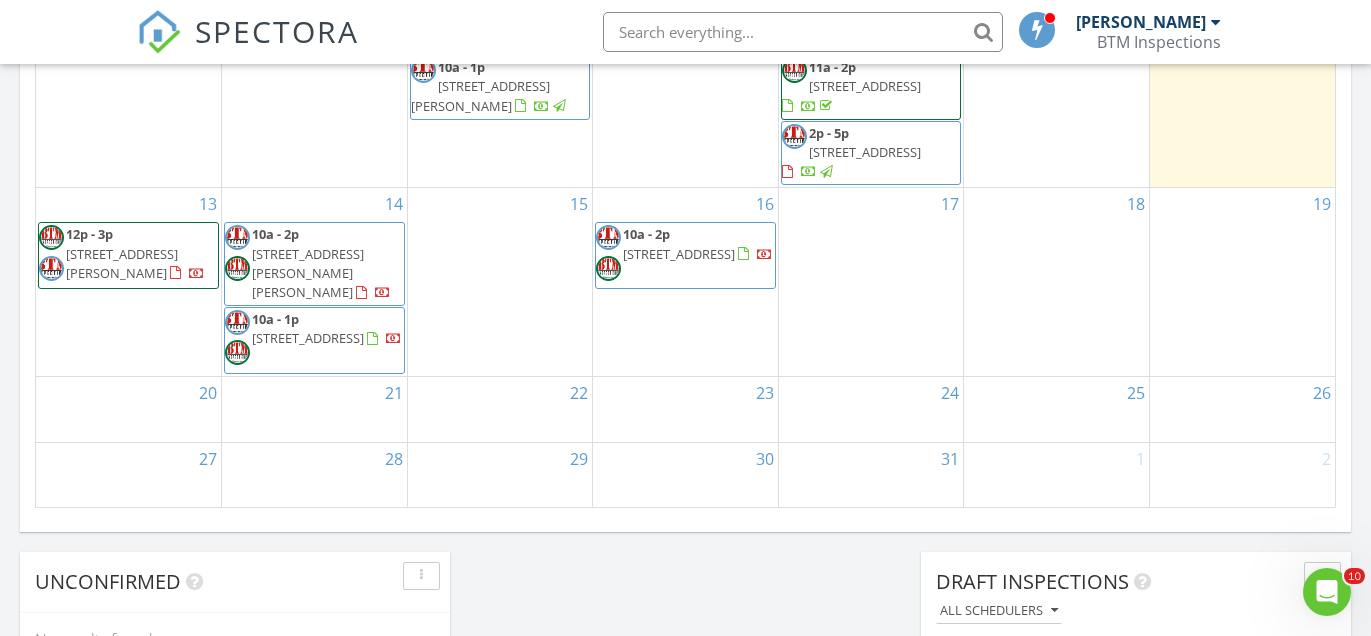 click on "10a - 1p
6932 Twin Ponds Dr, Plano 75074" at bounding box center (314, 340) 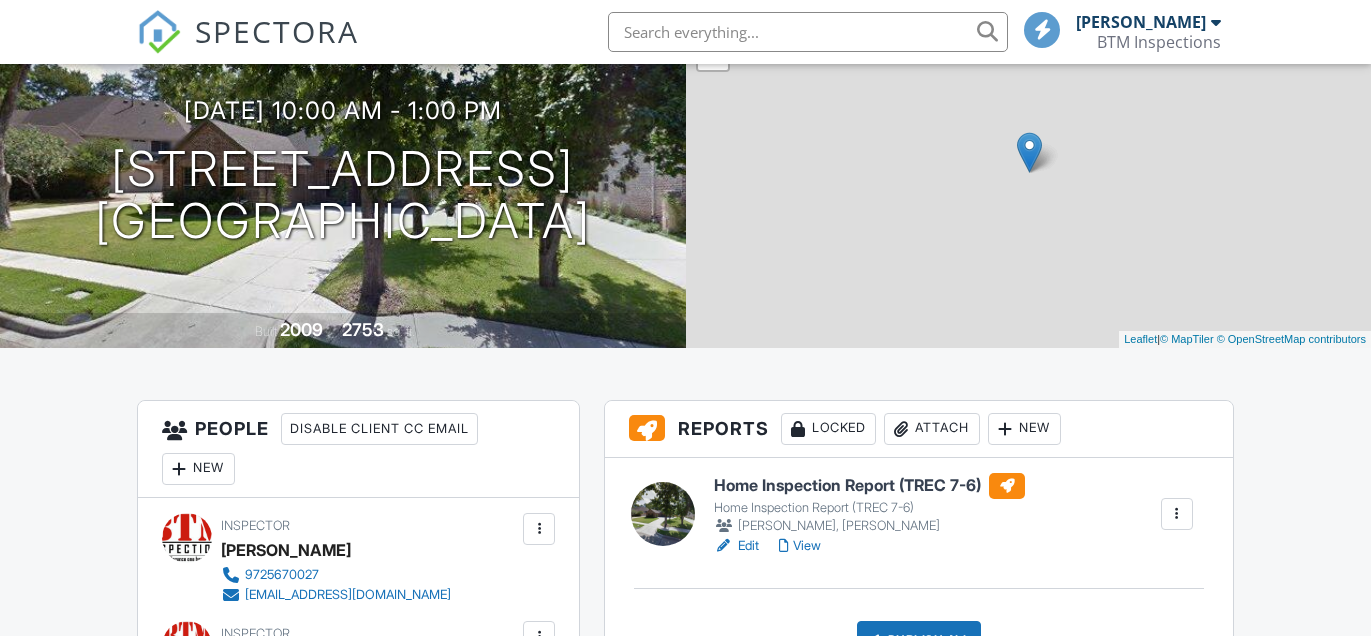 scroll, scrollTop: 0, scrollLeft: 0, axis: both 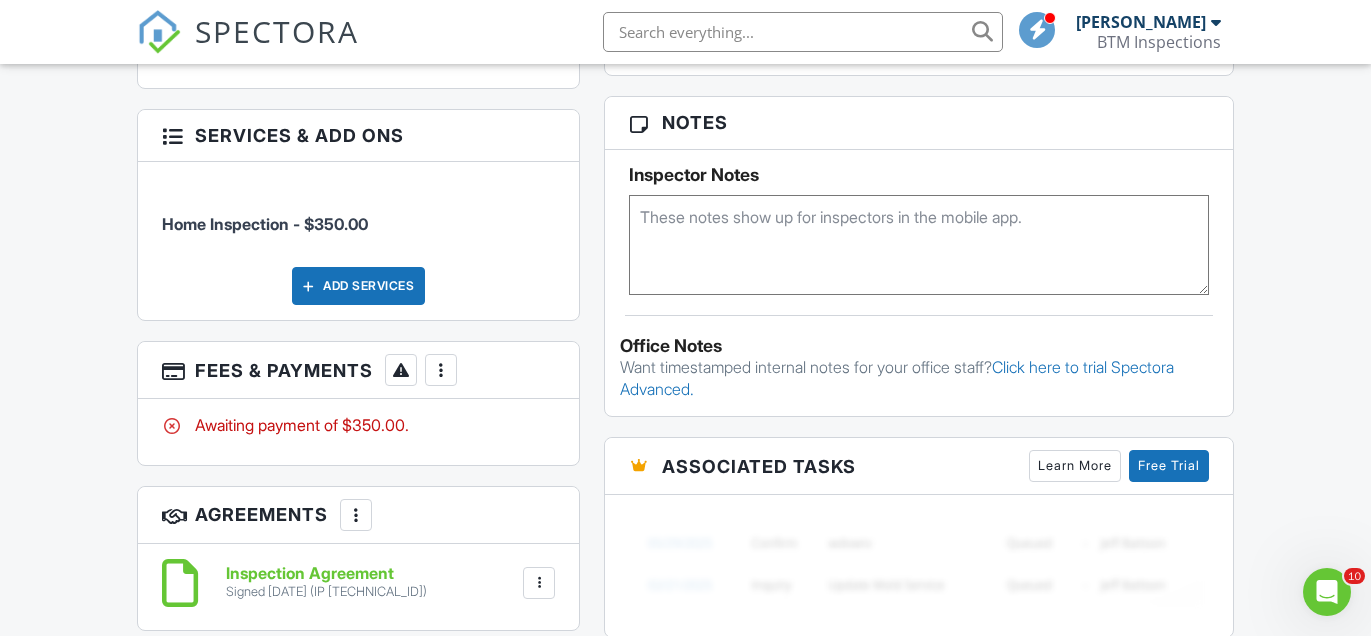 click at bounding box center (441, 370) 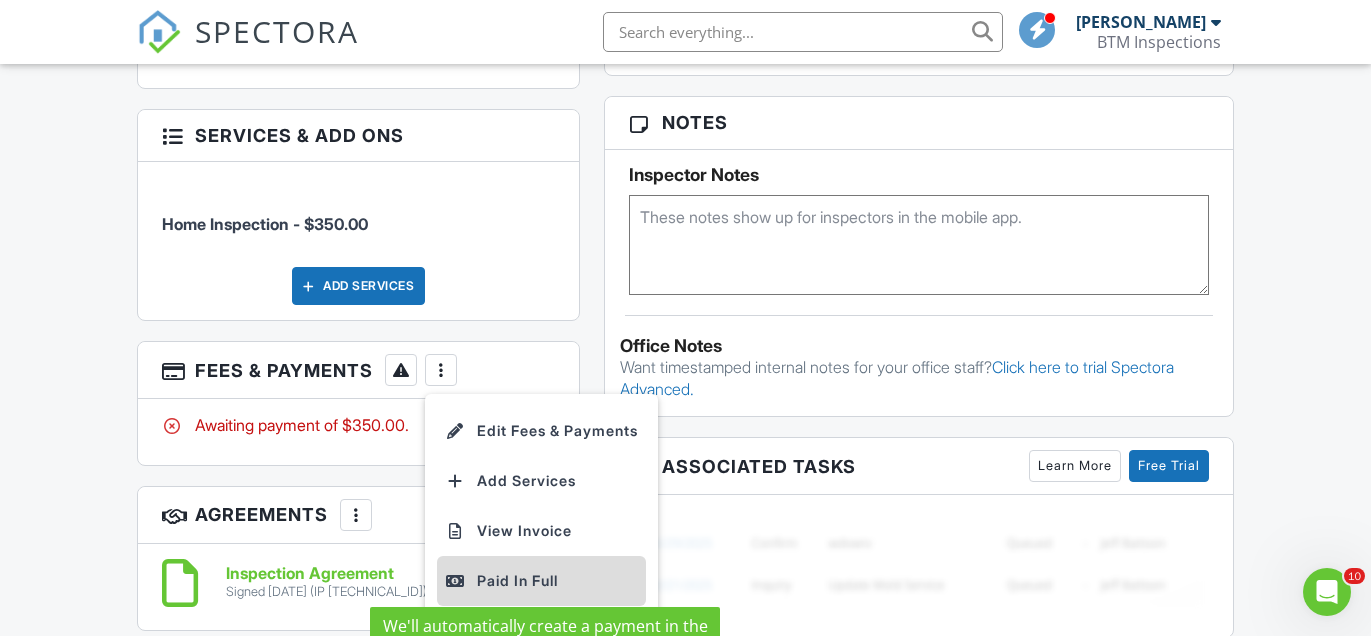 click on "Paid In Full" at bounding box center (541, 581) 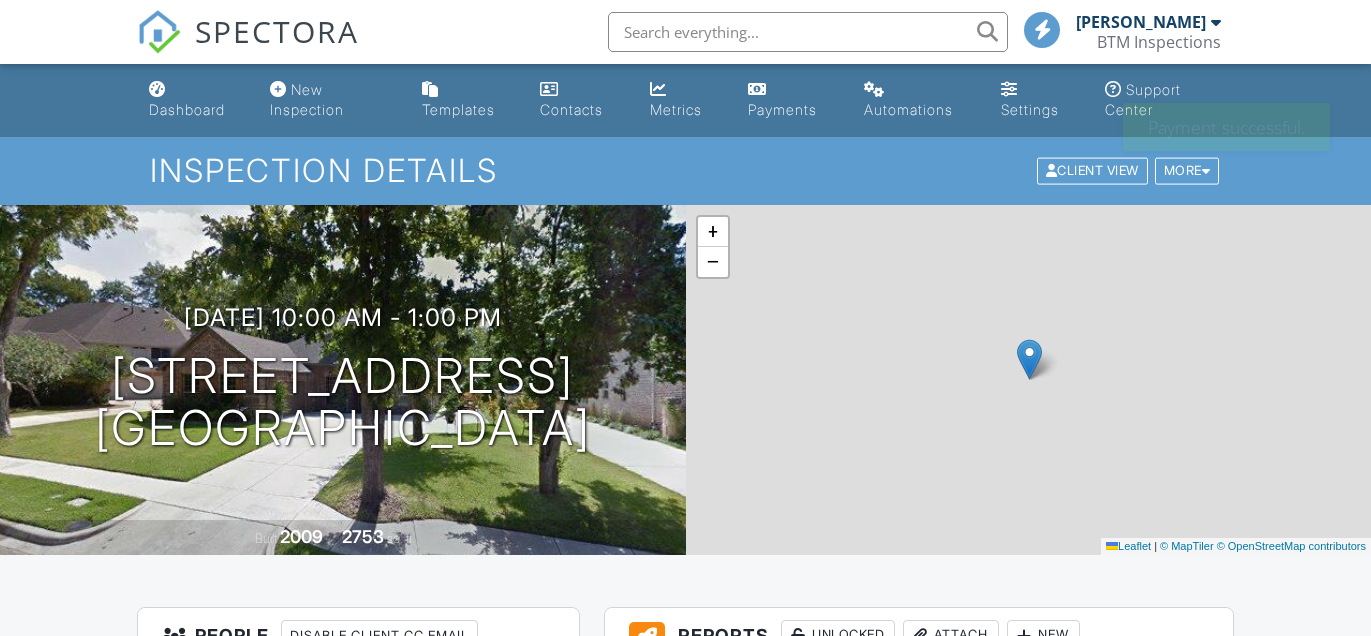 scroll, scrollTop: 0, scrollLeft: 0, axis: both 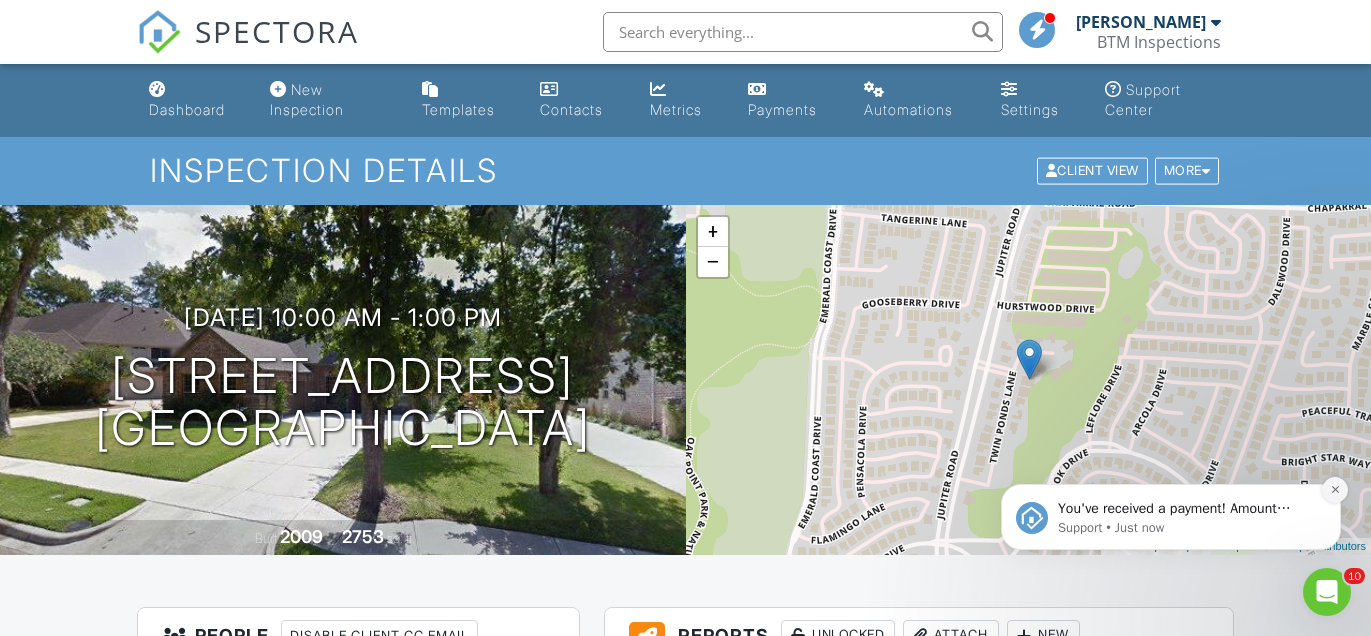 click 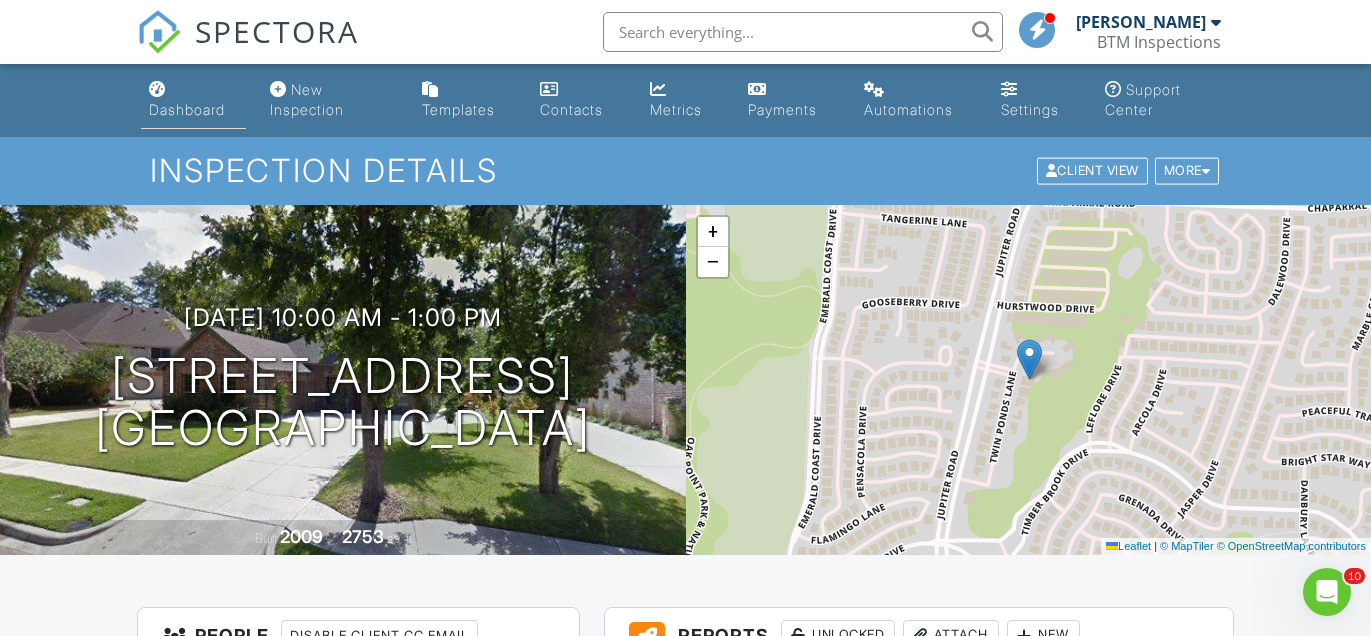 click on "Dashboard" at bounding box center (187, 109) 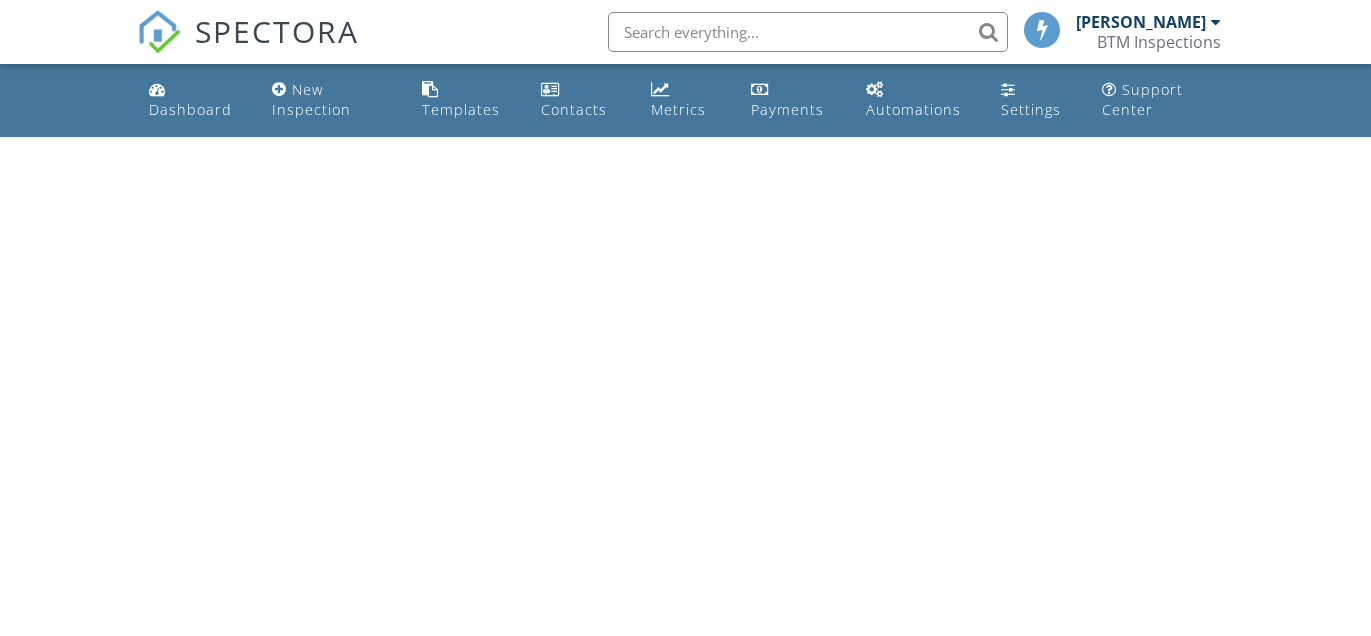 scroll, scrollTop: 0, scrollLeft: 0, axis: both 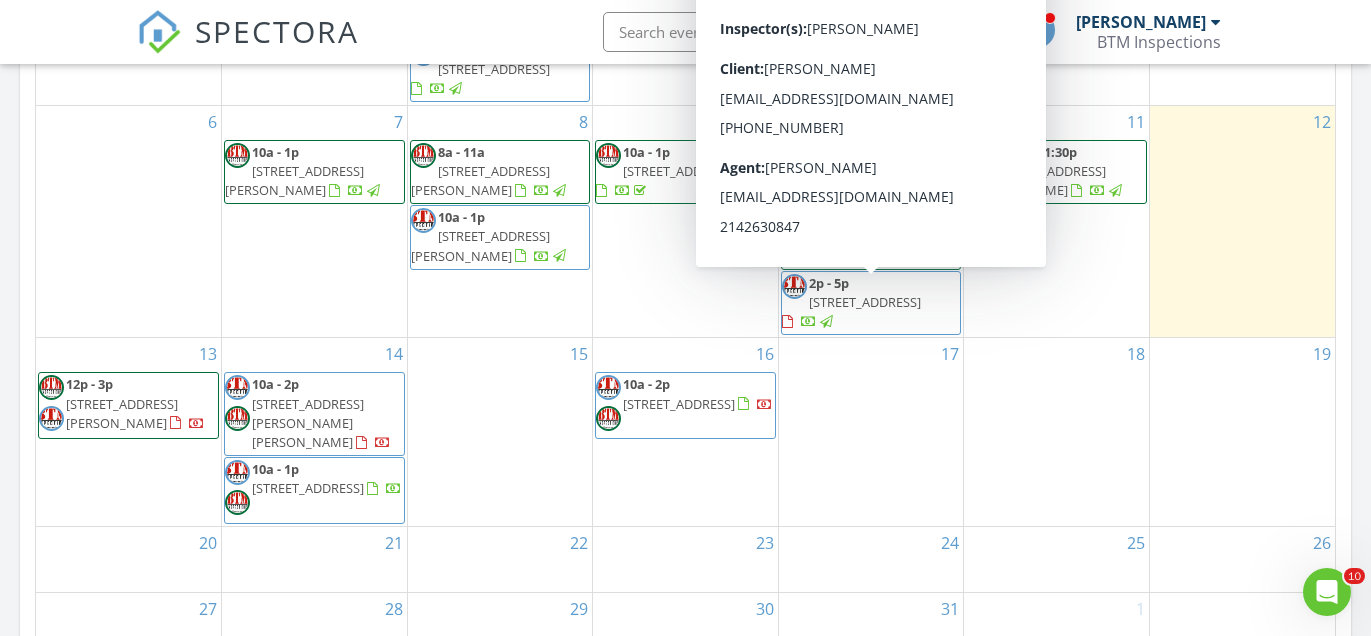 click on "2415 Nebulus Dr, Garland 75044" at bounding box center (865, 302) 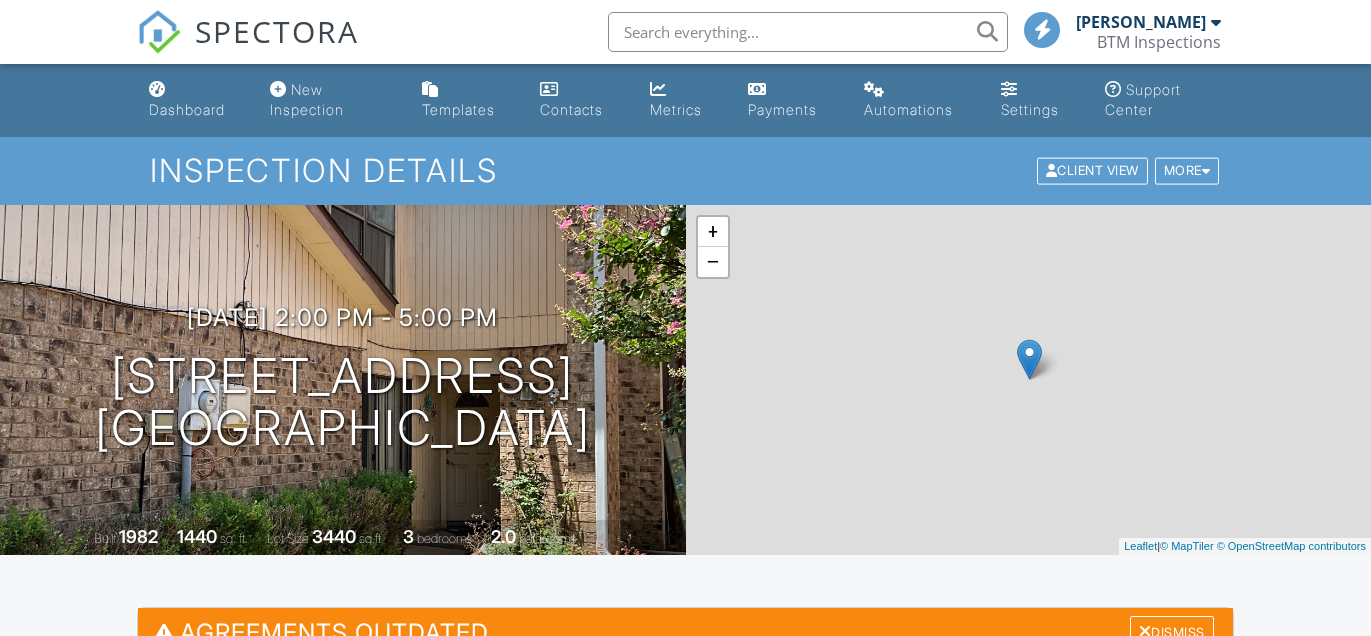 scroll, scrollTop: 654, scrollLeft: 0, axis: vertical 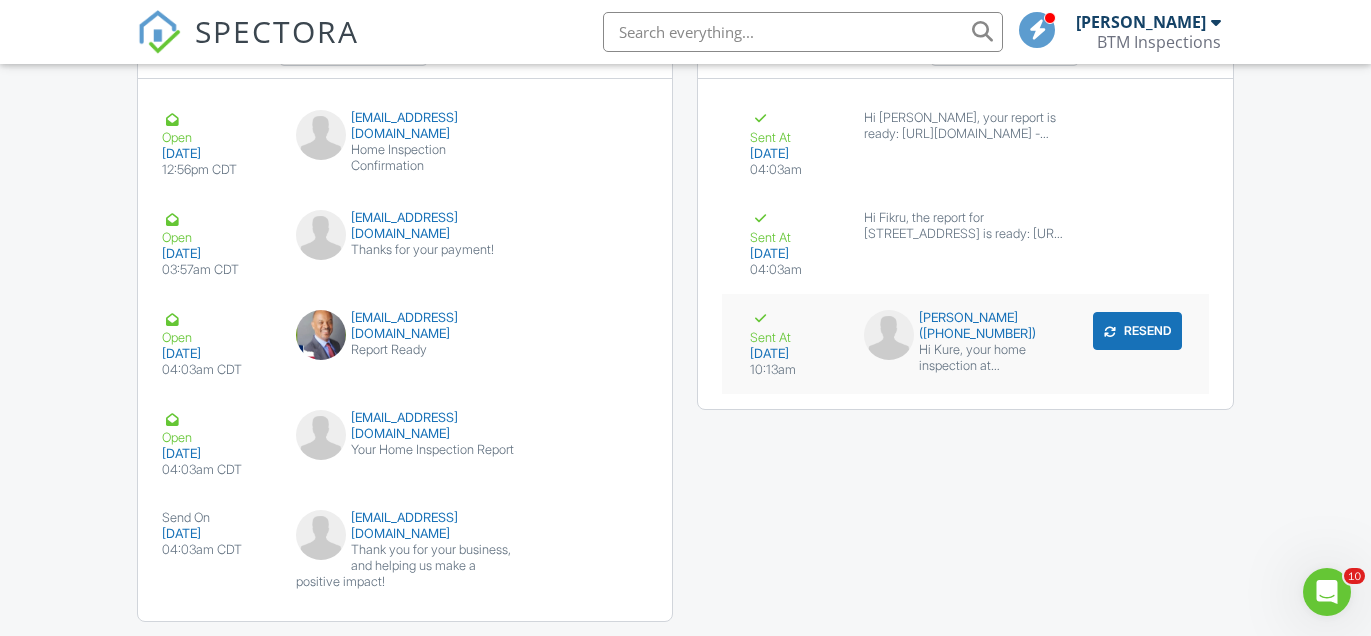 click on "Resend" at bounding box center (1137, 331) 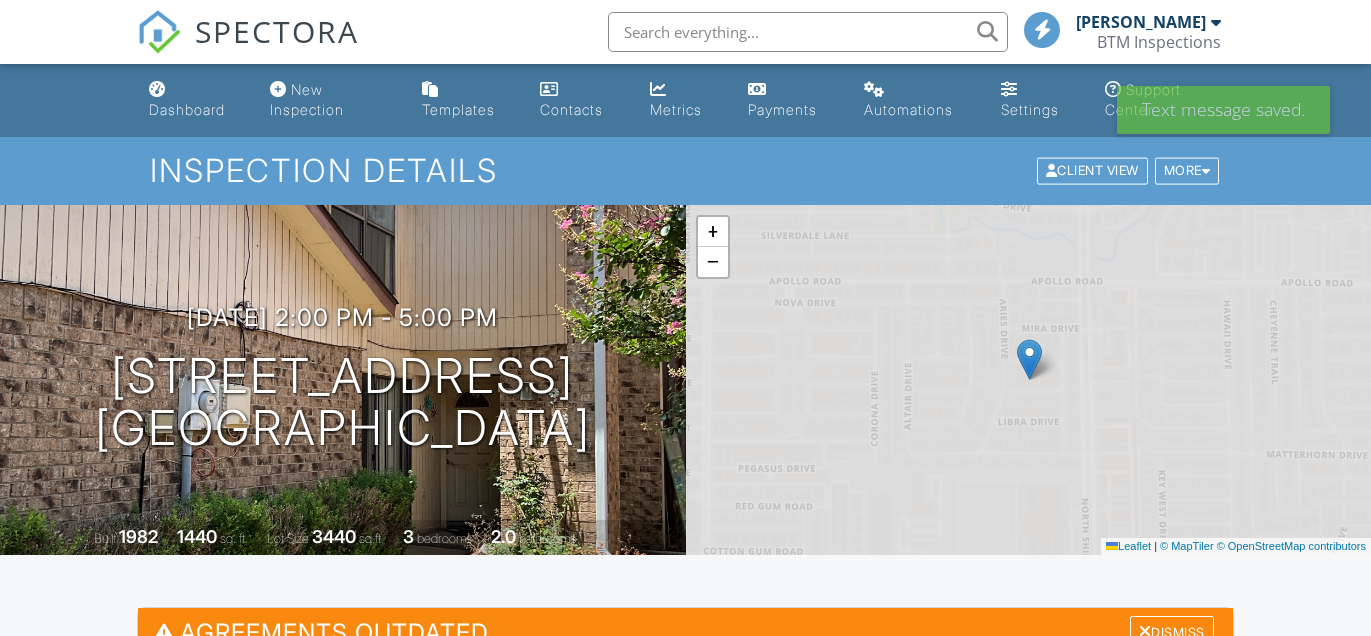 scroll, scrollTop: 0, scrollLeft: 0, axis: both 